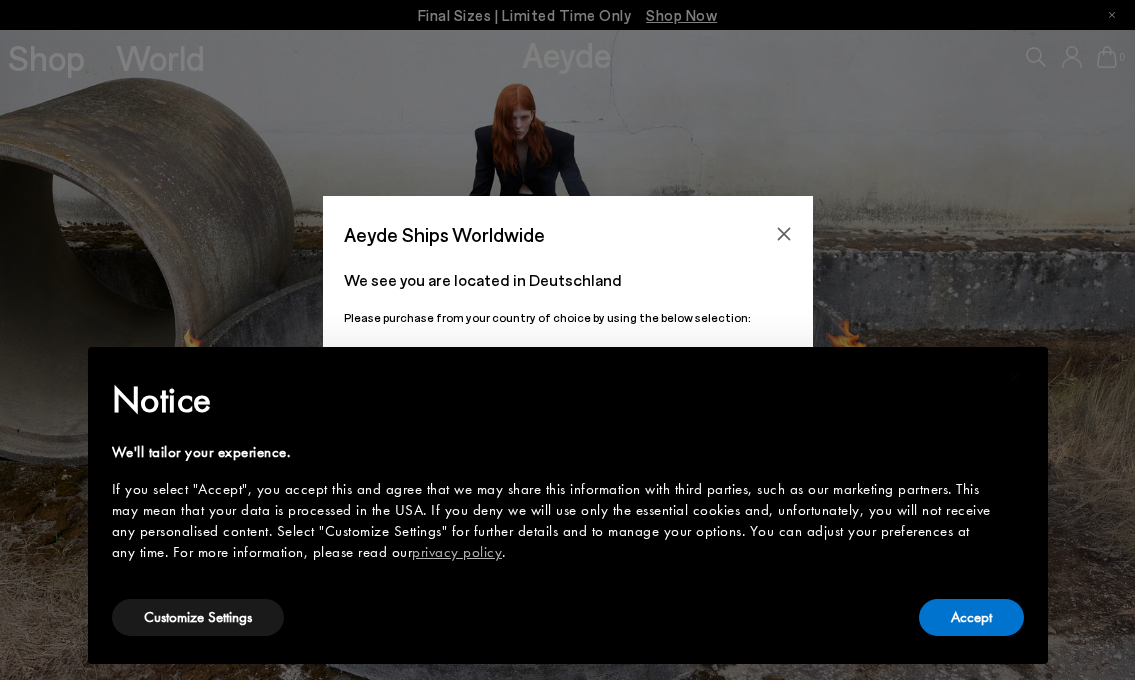click on "Accept" at bounding box center (971, 617) 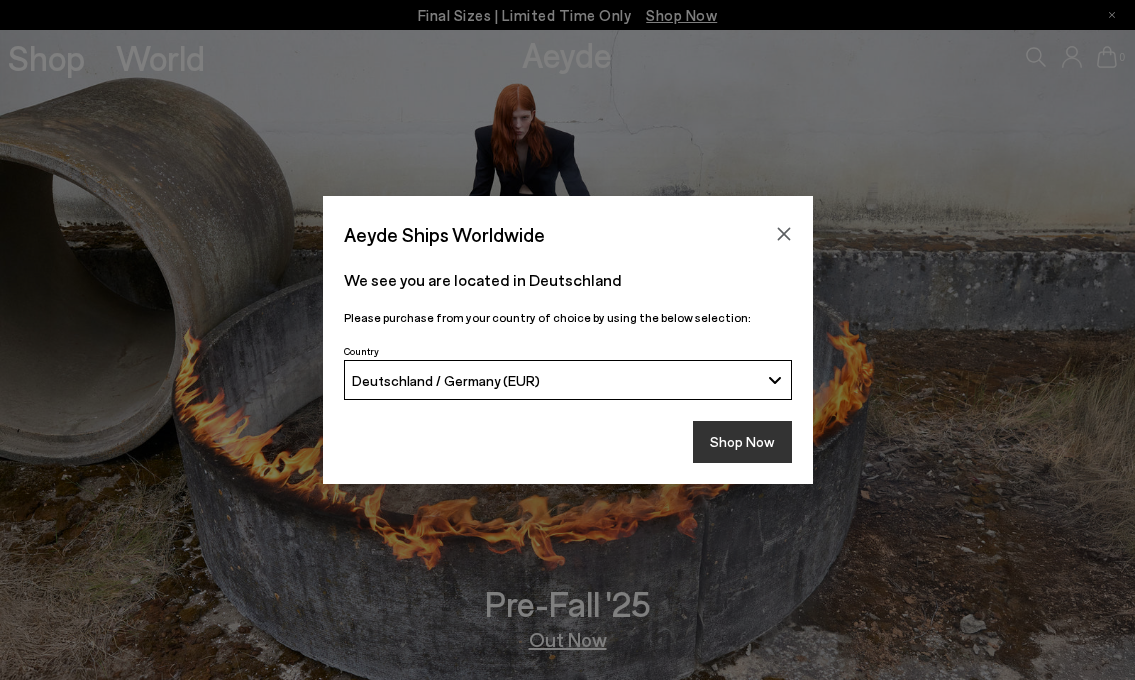 click on "Shop Now" at bounding box center [742, 442] 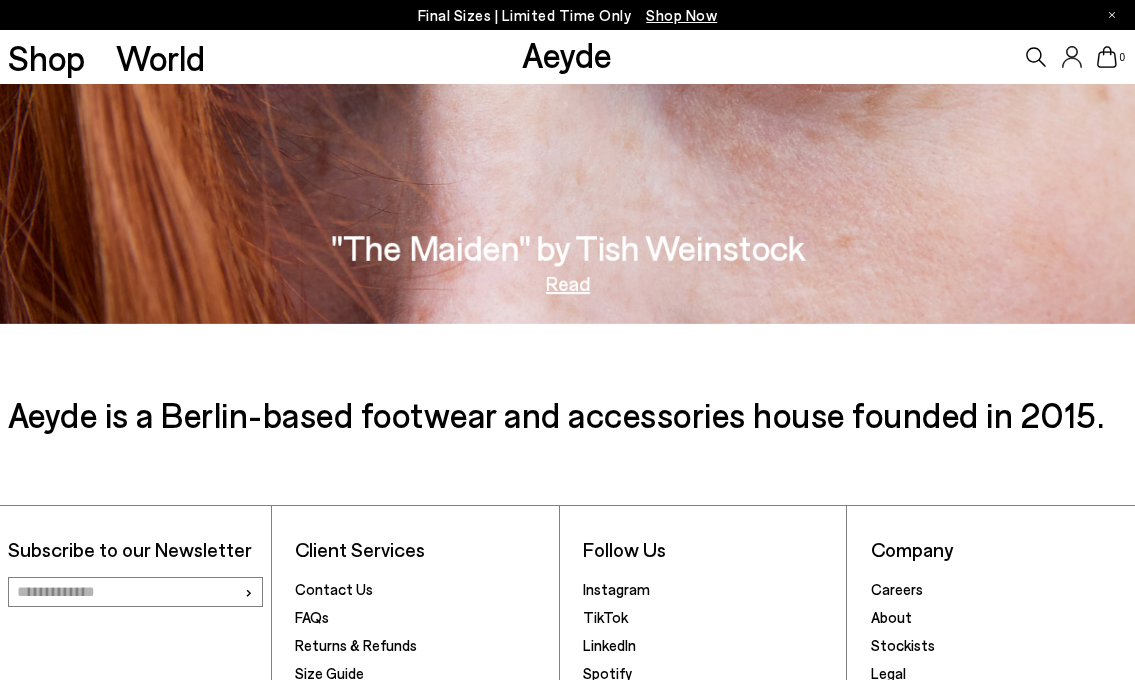 scroll, scrollTop: 2646, scrollLeft: 0, axis: vertical 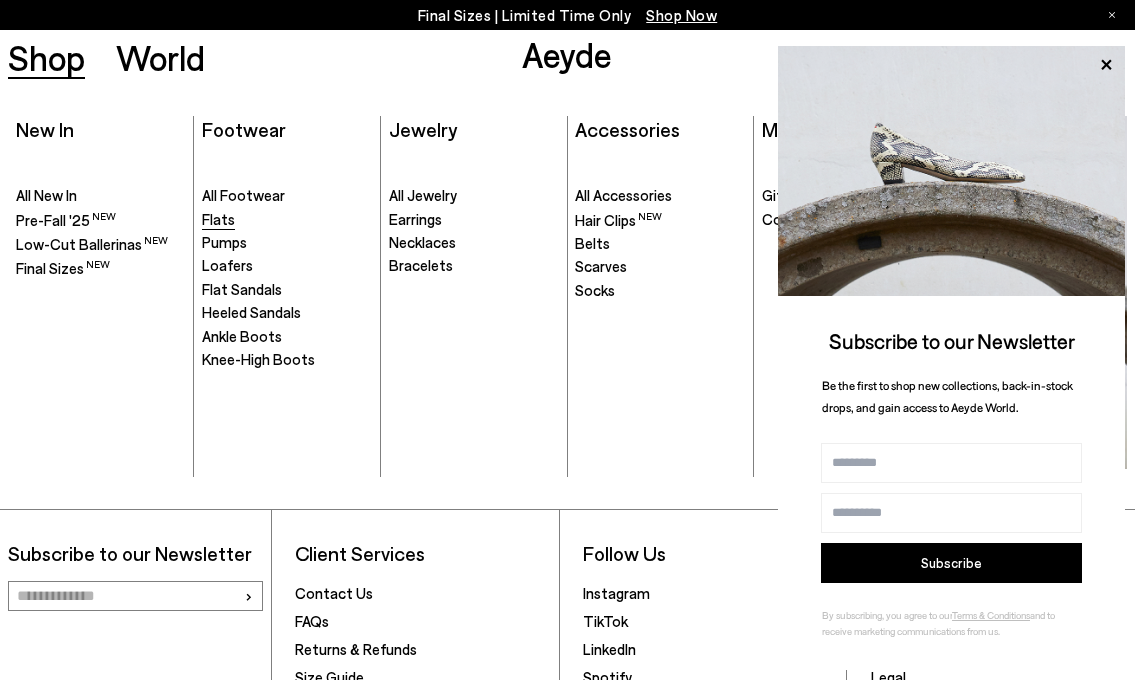 click on "Flats" at bounding box center [218, 219] 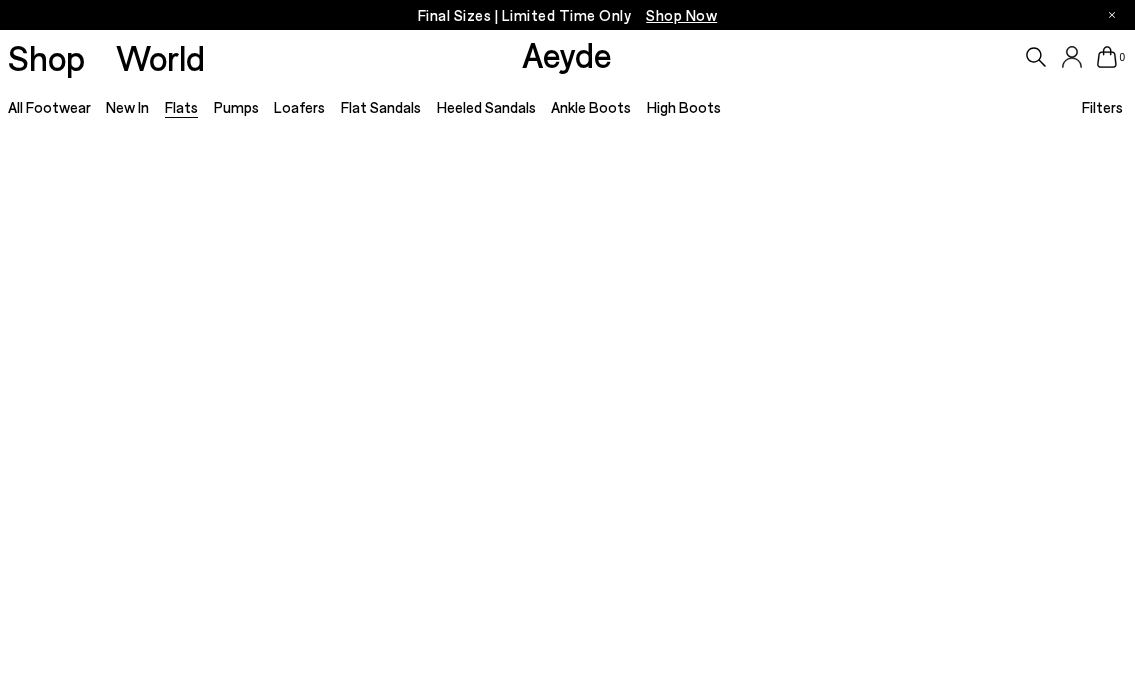 scroll, scrollTop: 0, scrollLeft: 0, axis: both 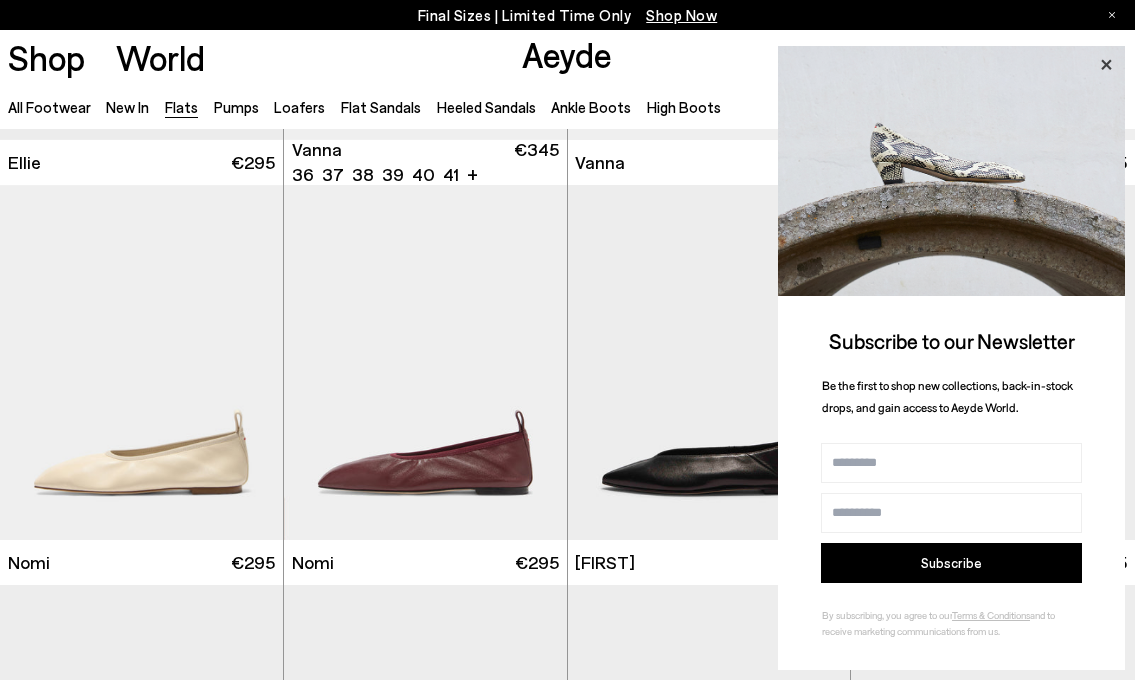click 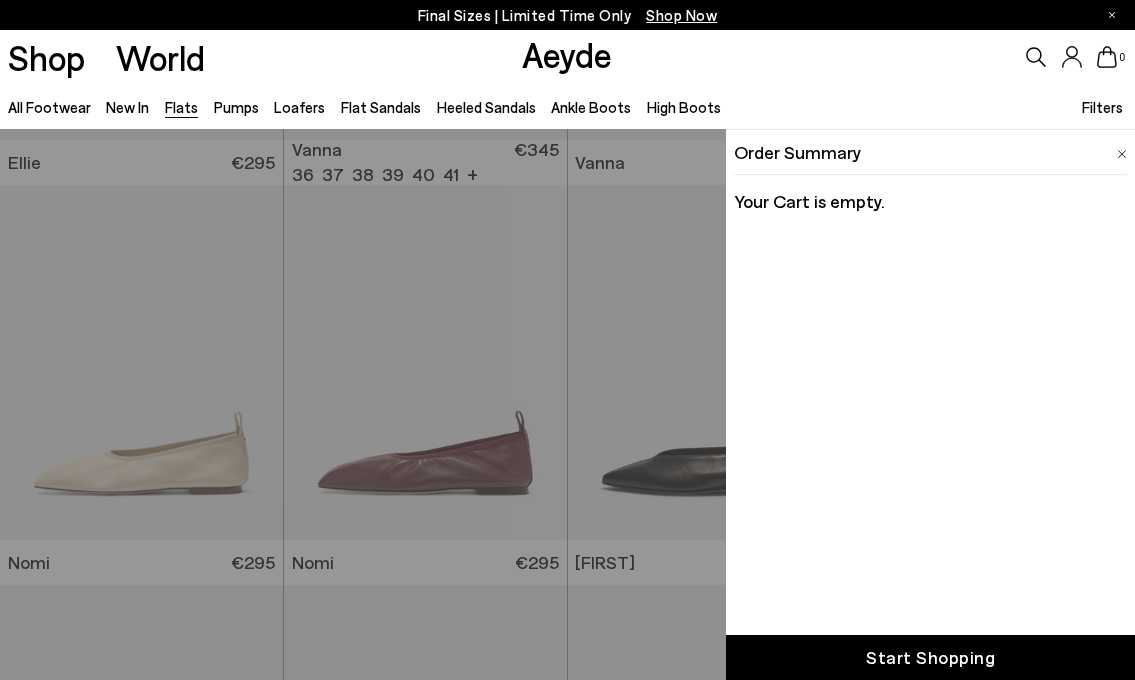click at bounding box center (1122, 154) 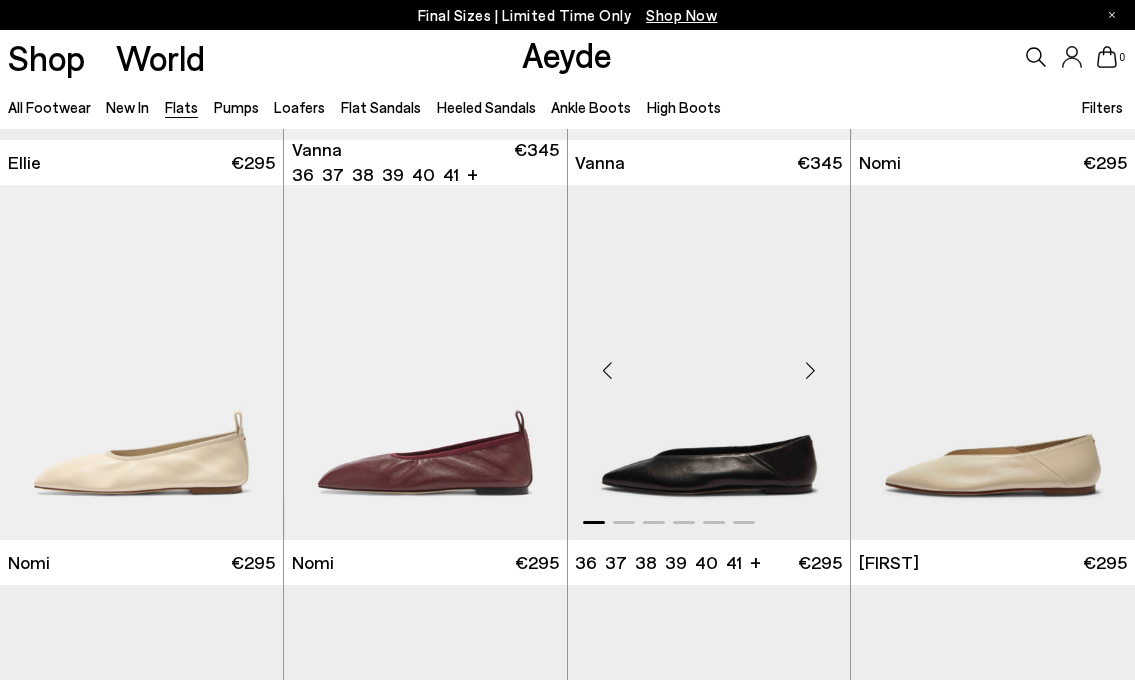 click at bounding box center [709, 363] 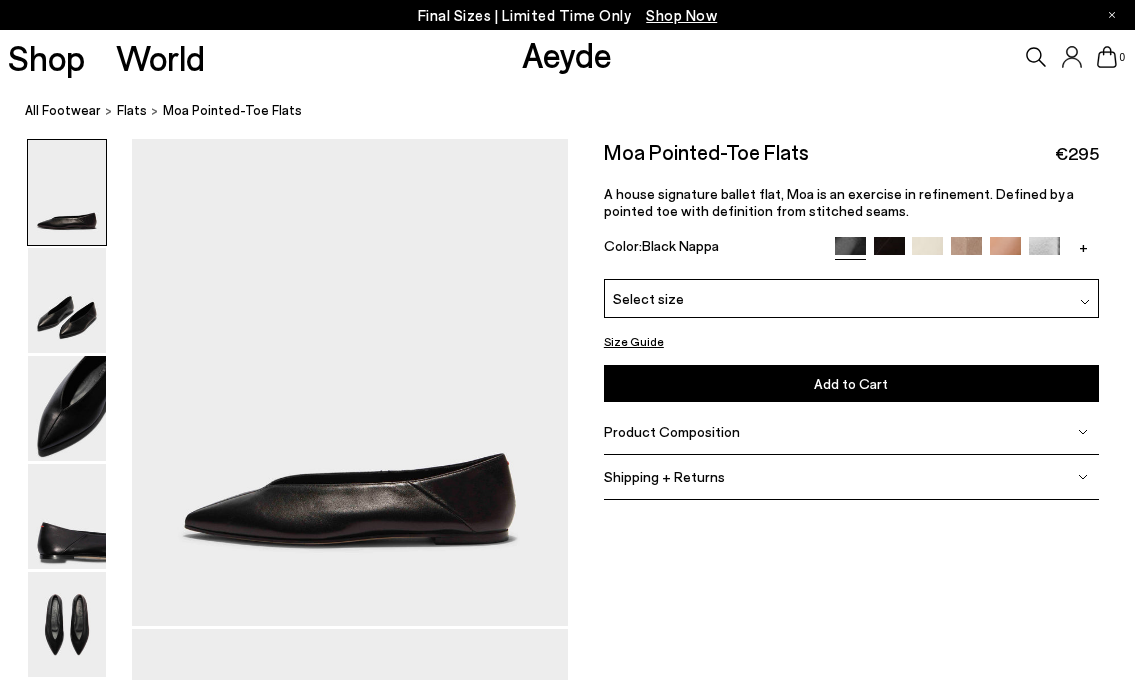 scroll, scrollTop: 0, scrollLeft: 0, axis: both 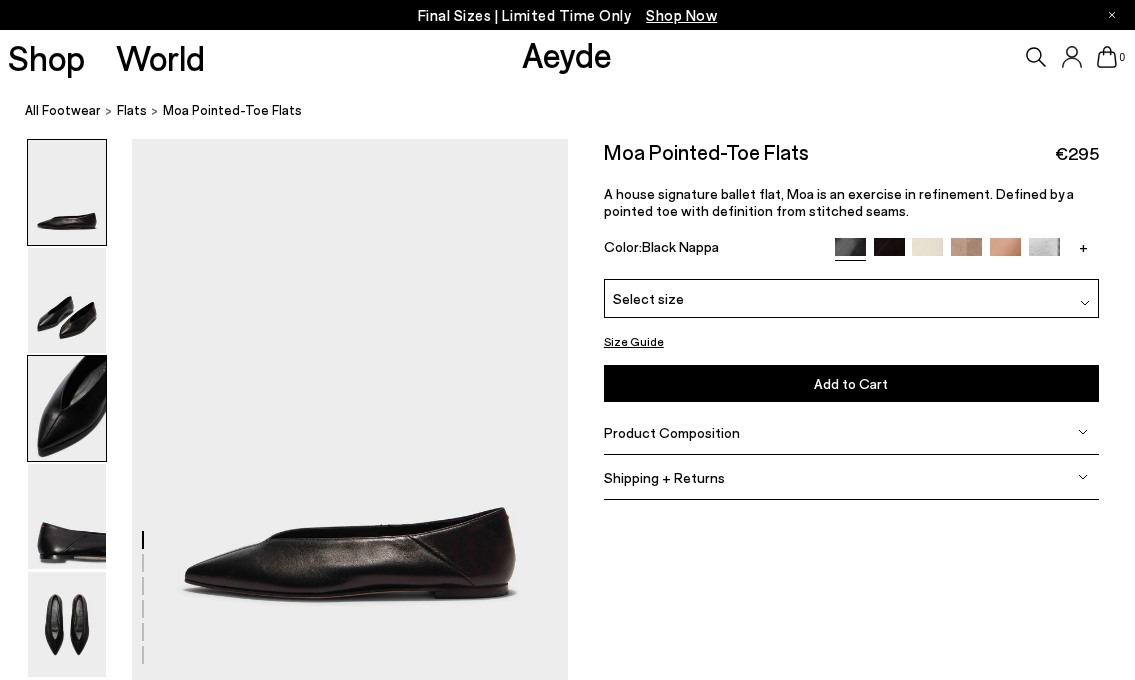 click at bounding box center [67, 408] 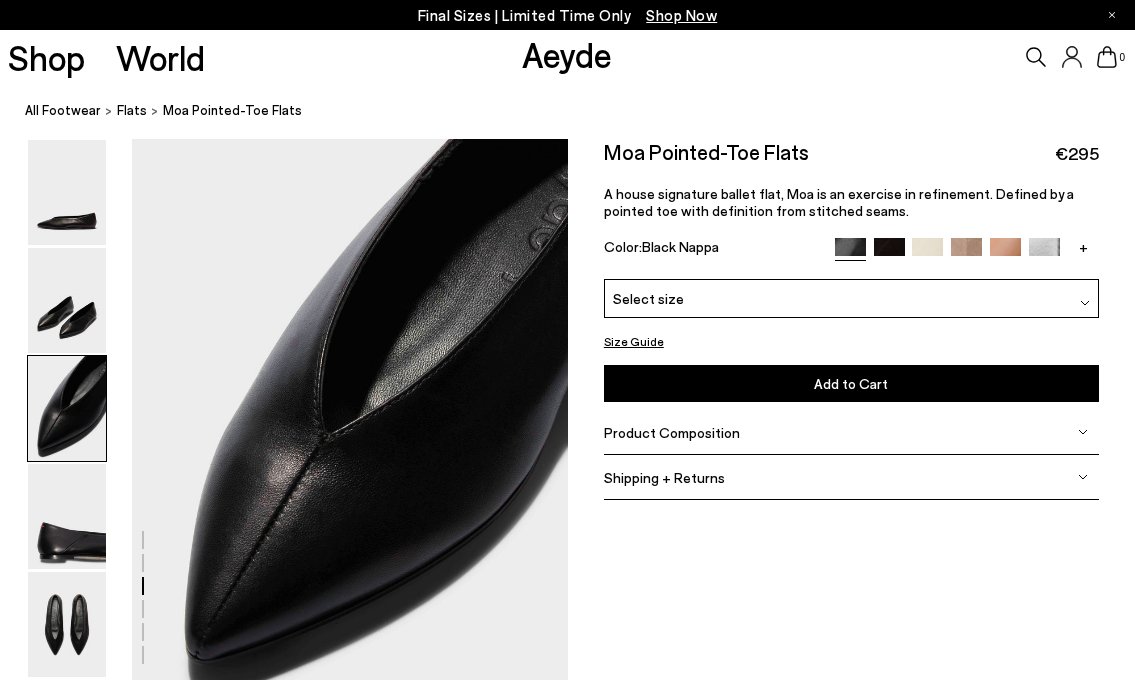 scroll, scrollTop: 1130, scrollLeft: 0, axis: vertical 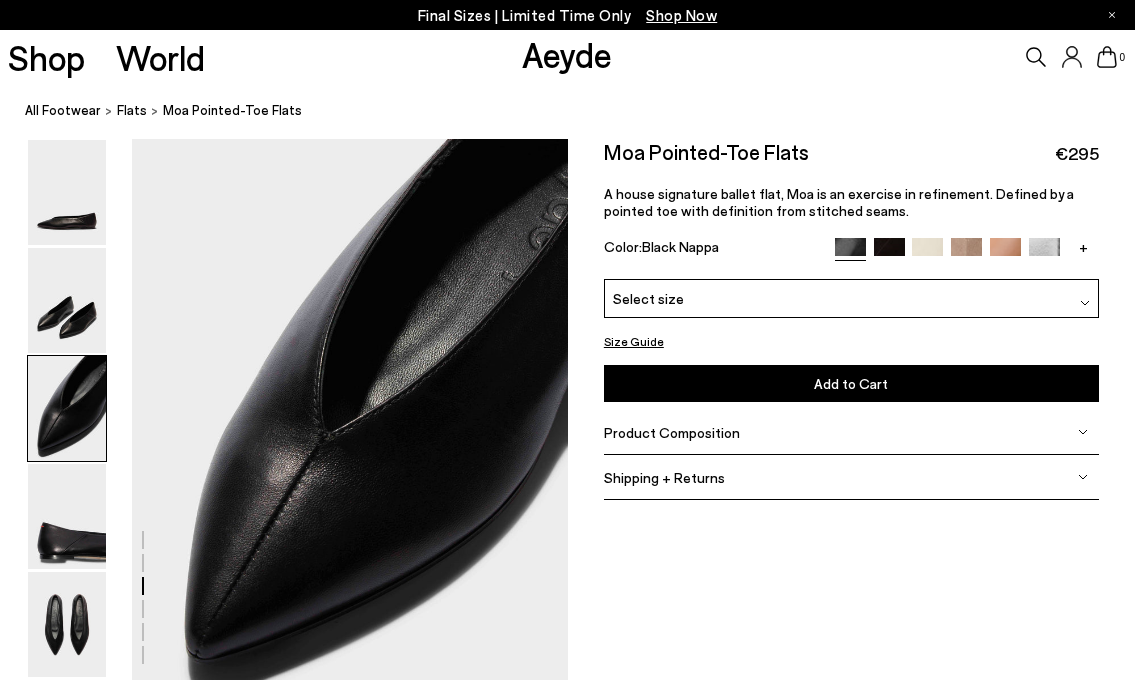 click on "Select size" at bounding box center [851, 298] 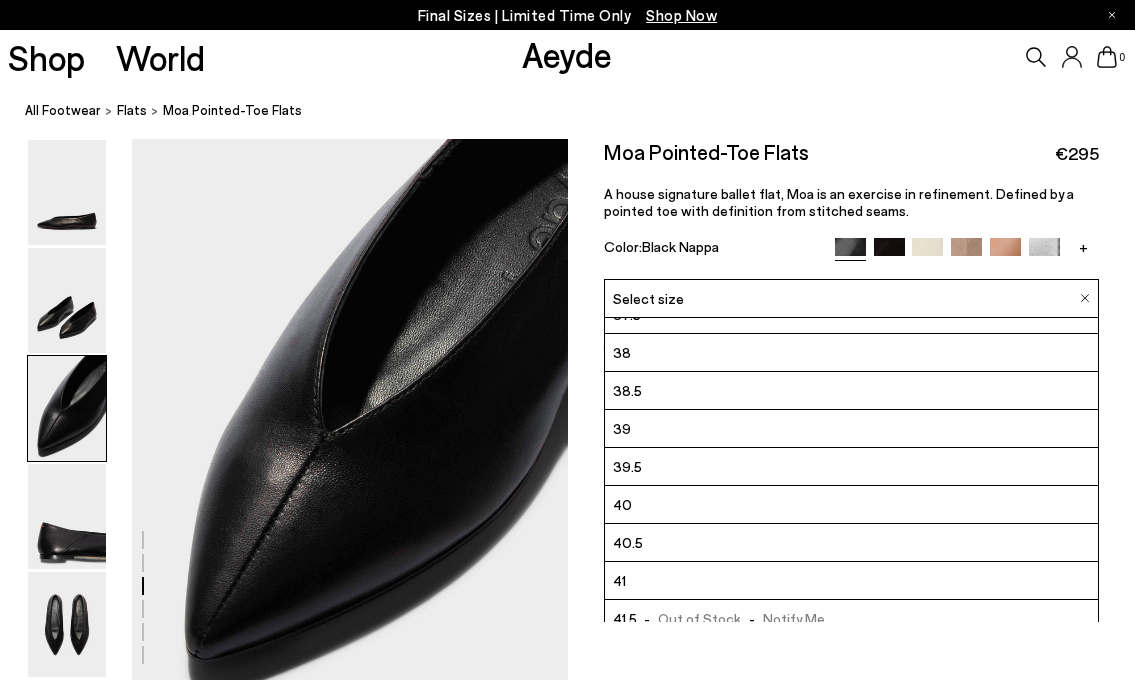scroll, scrollTop: 103, scrollLeft: 0, axis: vertical 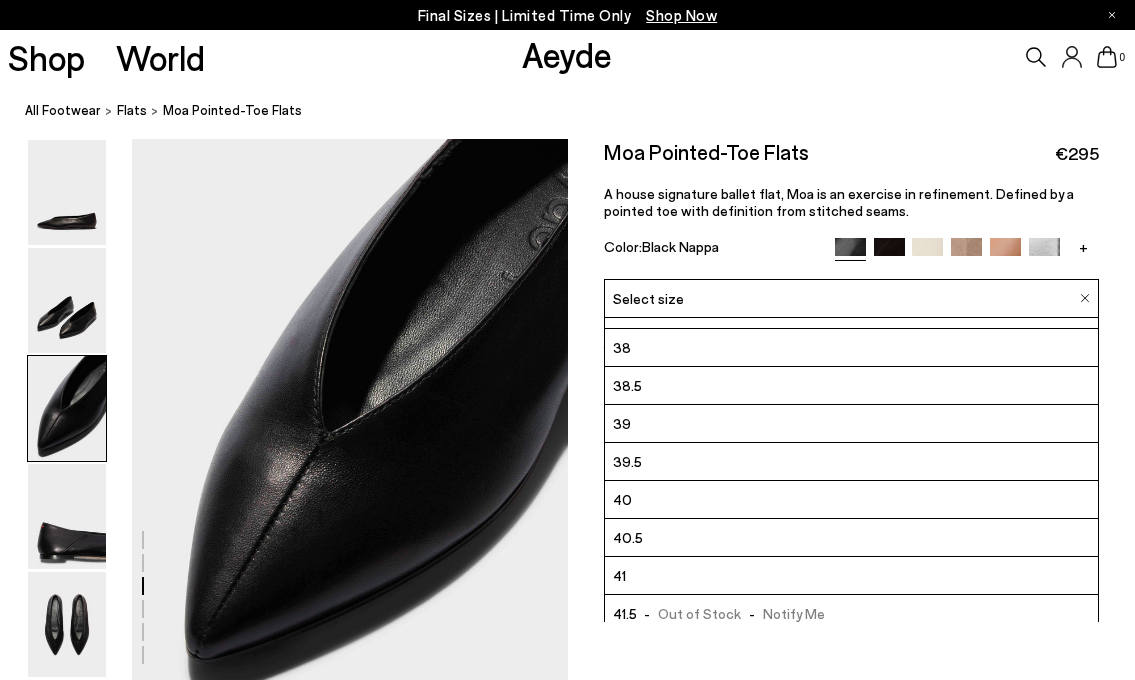 click on "41" at bounding box center (851, 576) 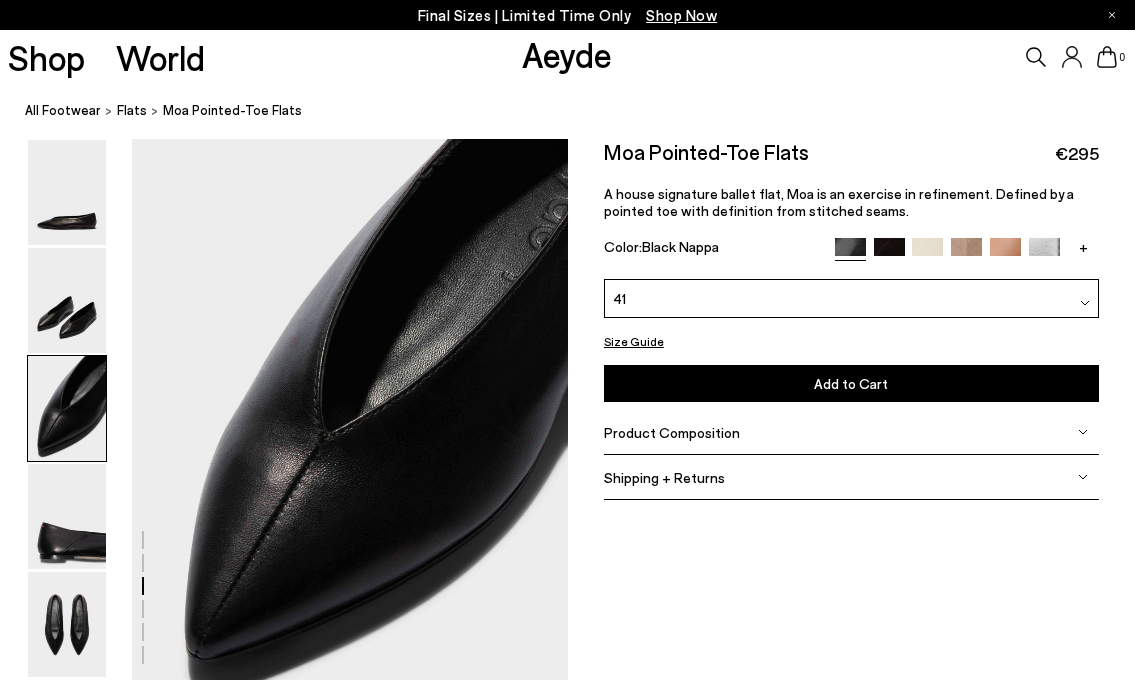 click on "Add to Cart Select a Size First" at bounding box center (851, 383) 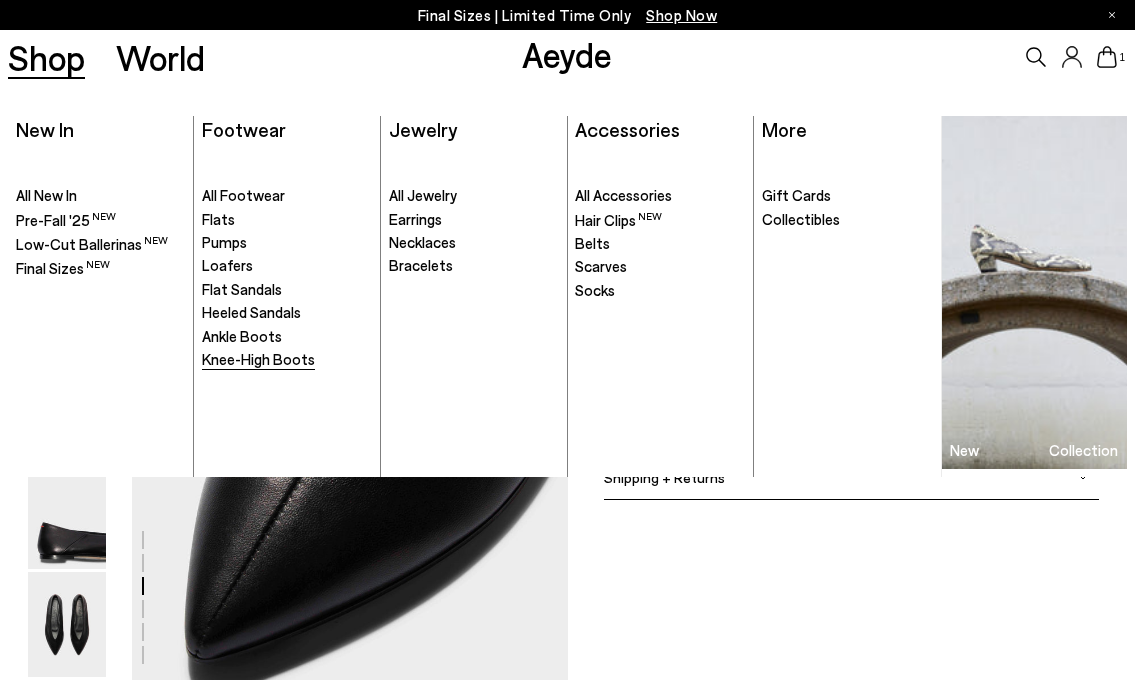 click on "Knee-High Boots" at bounding box center [258, 359] 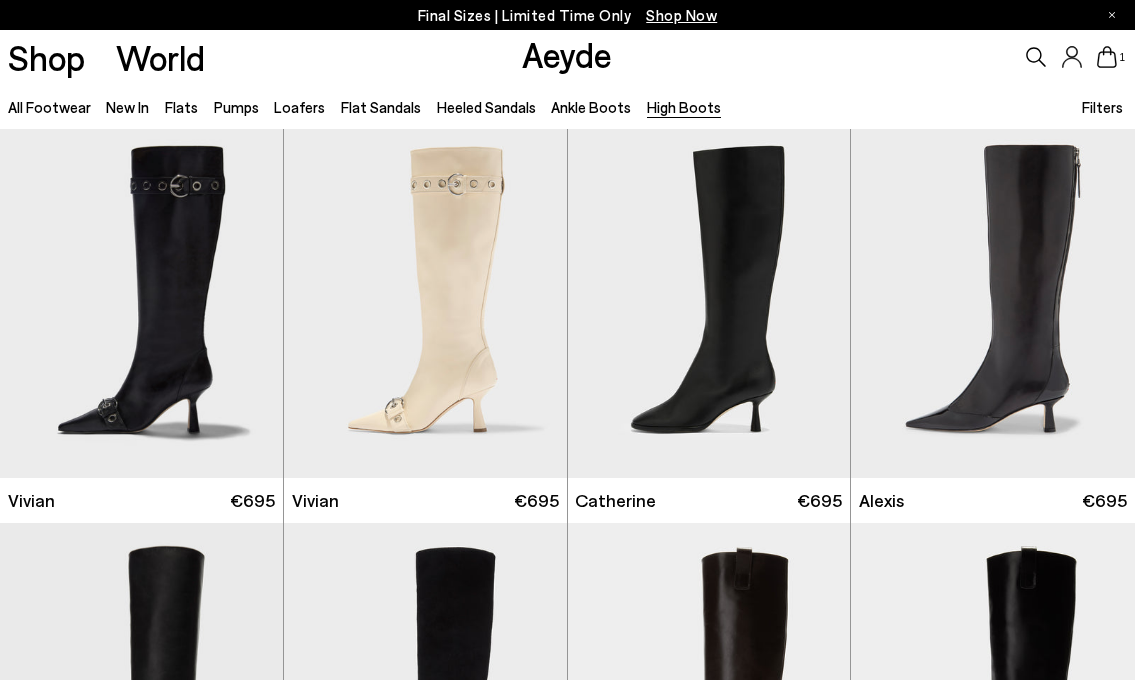 scroll, scrollTop: 0, scrollLeft: 0, axis: both 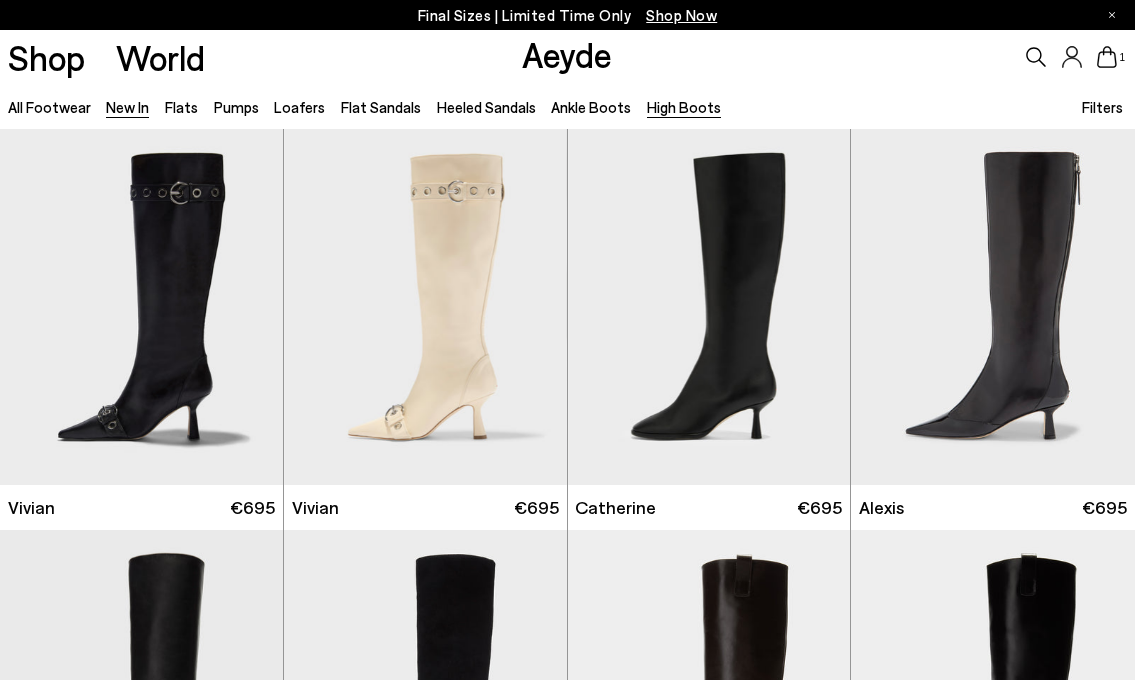 click on "New In" at bounding box center (127, 107) 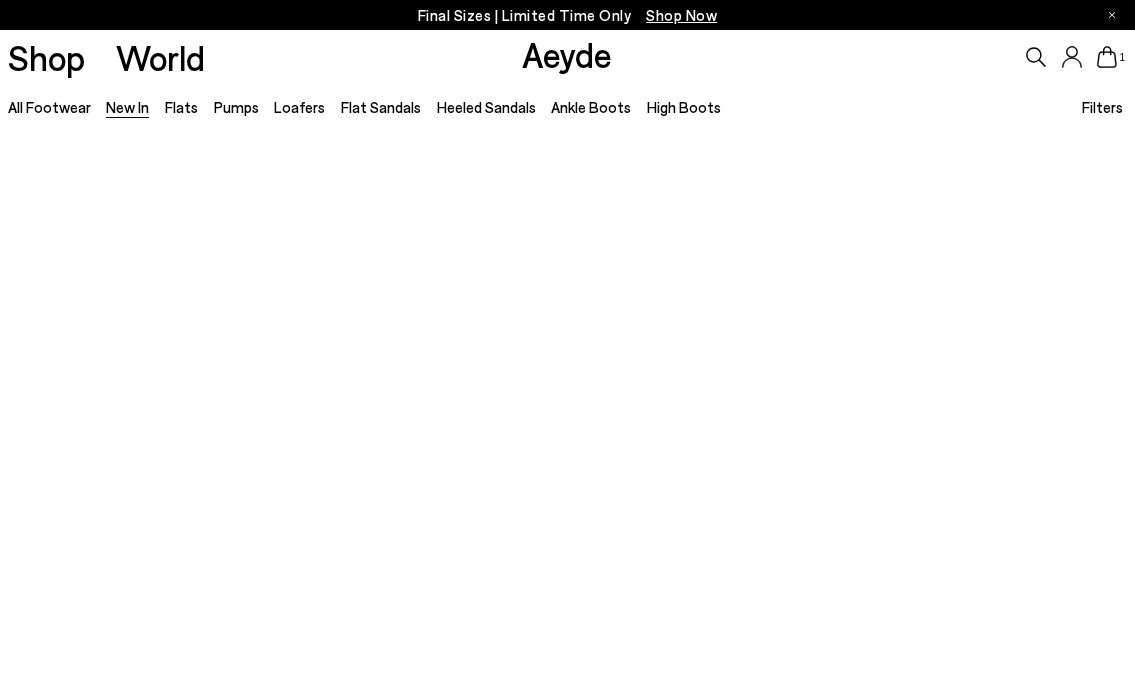 scroll, scrollTop: 0, scrollLeft: 0, axis: both 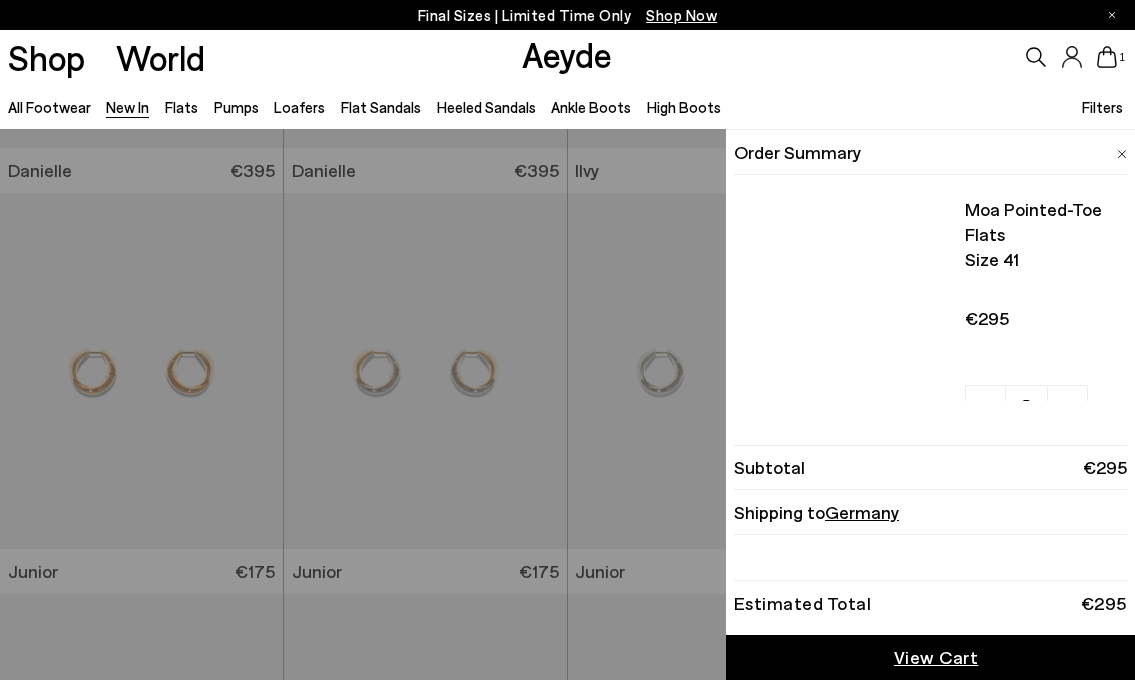click 